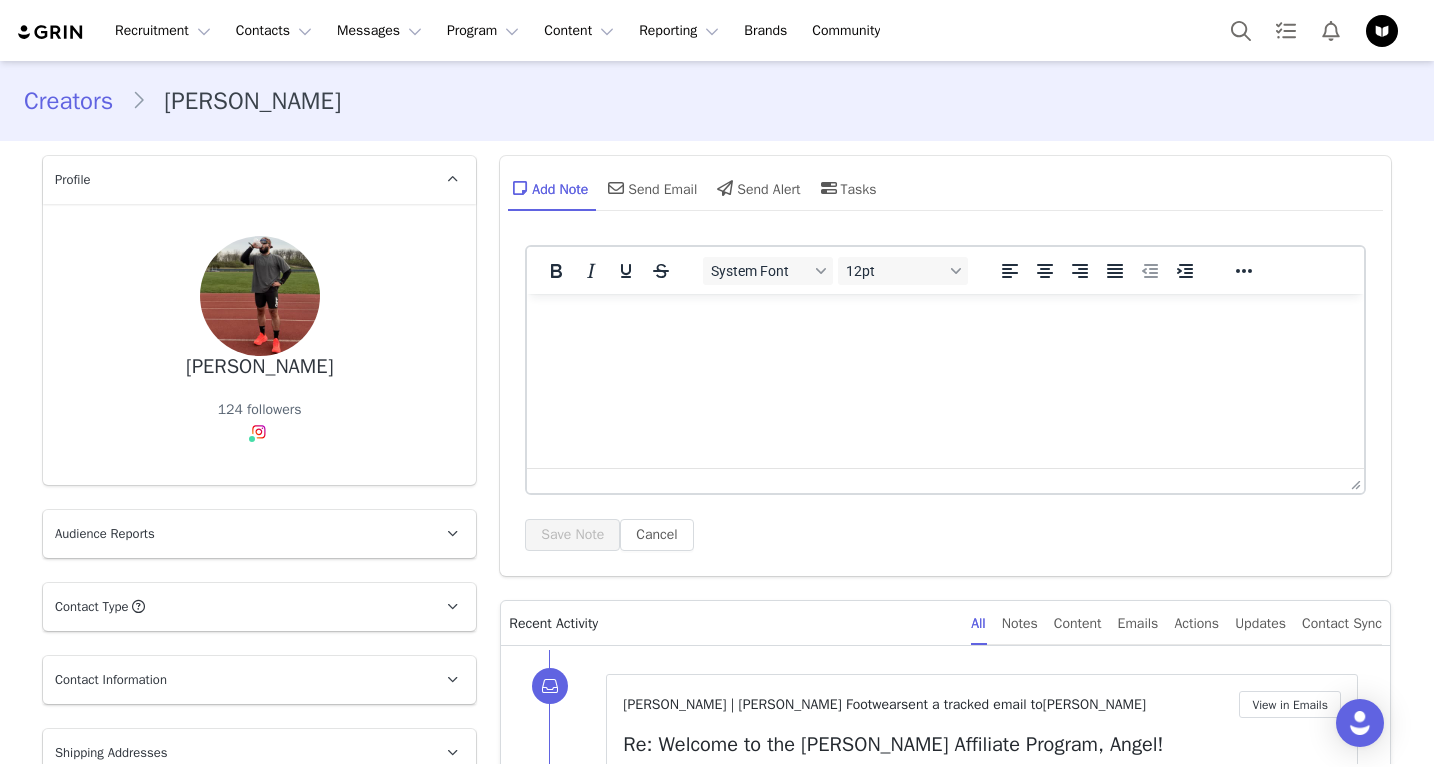 scroll, scrollTop: 0, scrollLeft: 0, axis: both 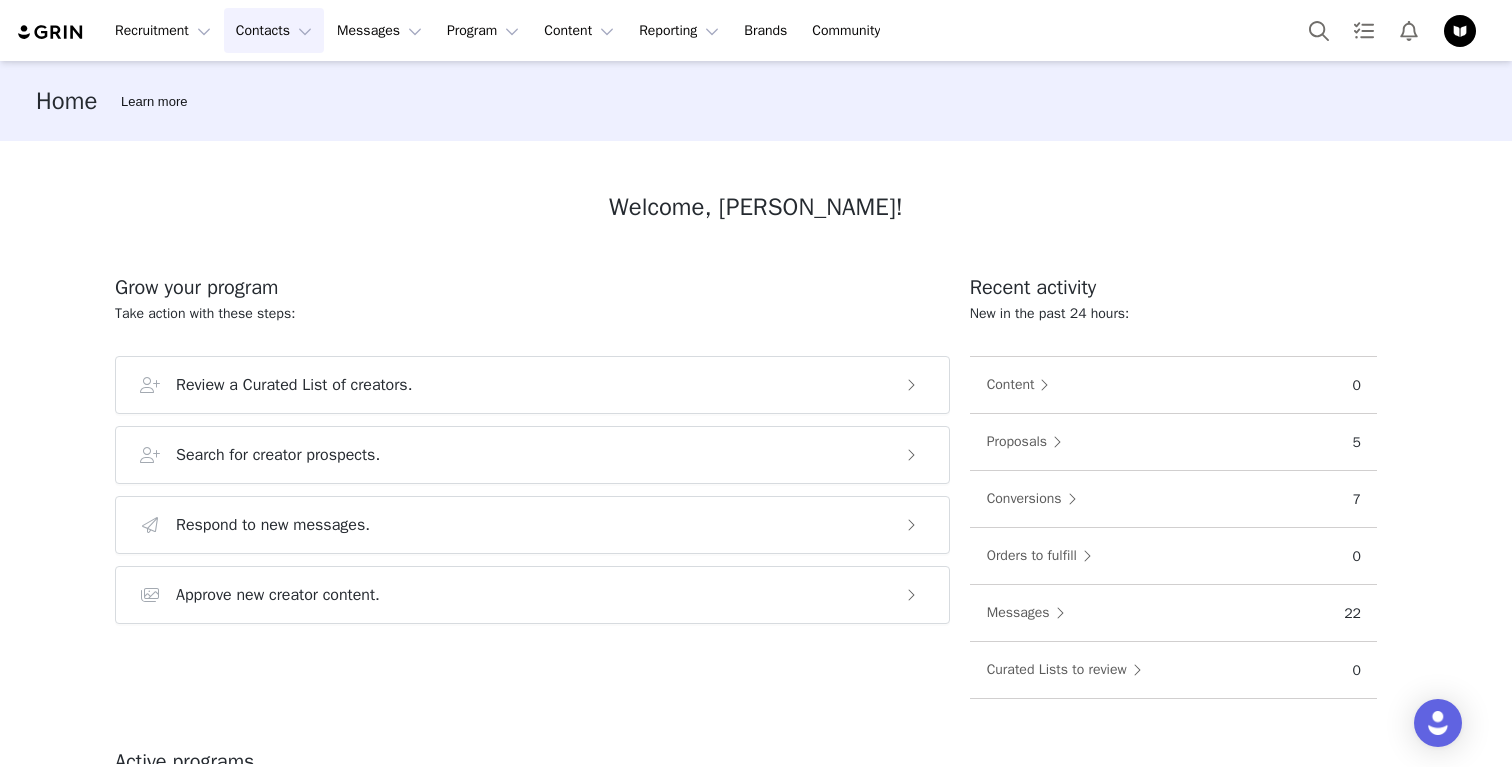 click on "Contacts Contacts" at bounding box center [274, 30] 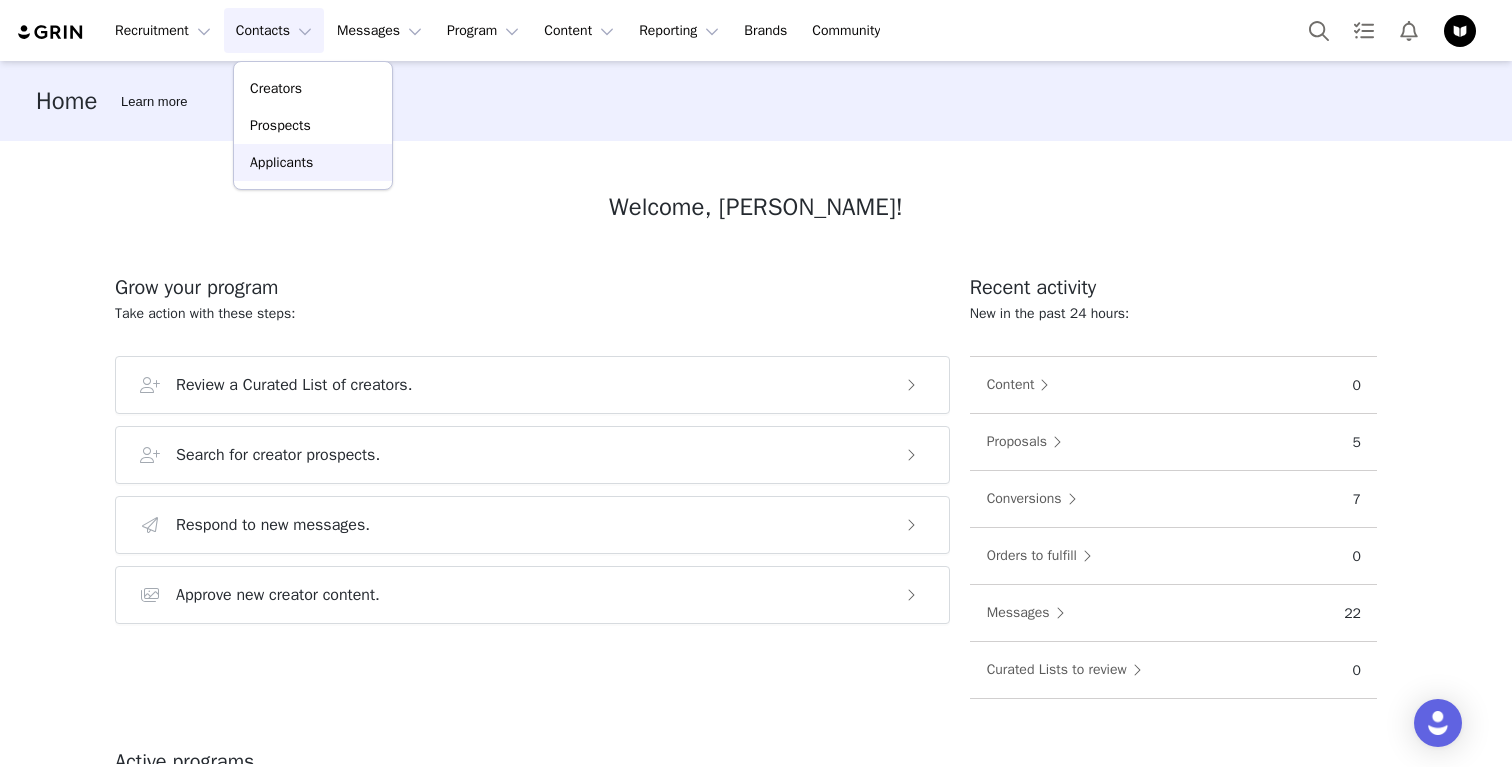 click on "Applicants" at bounding box center [313, 162] 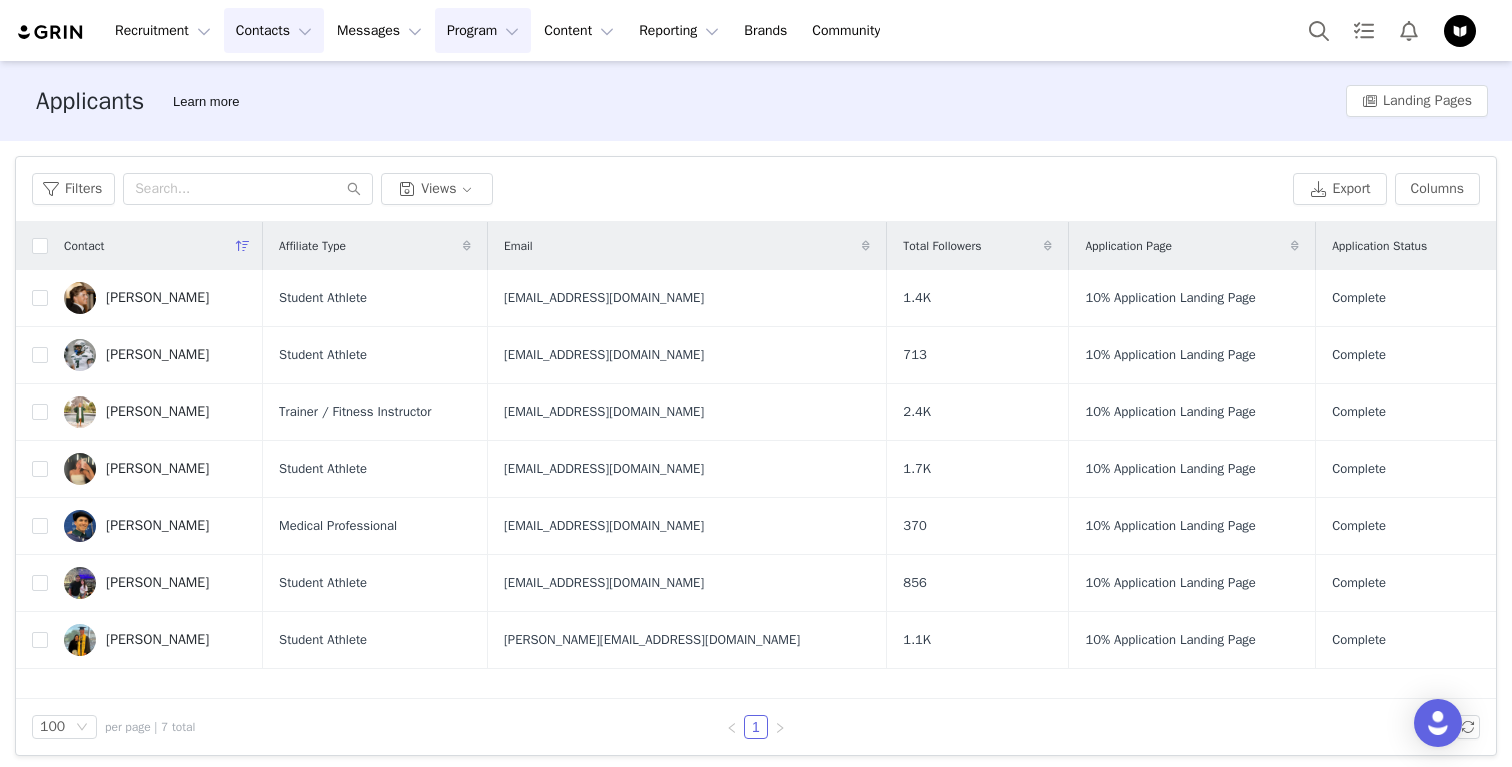 click on "Program Program" at bounding box center (483, 30) 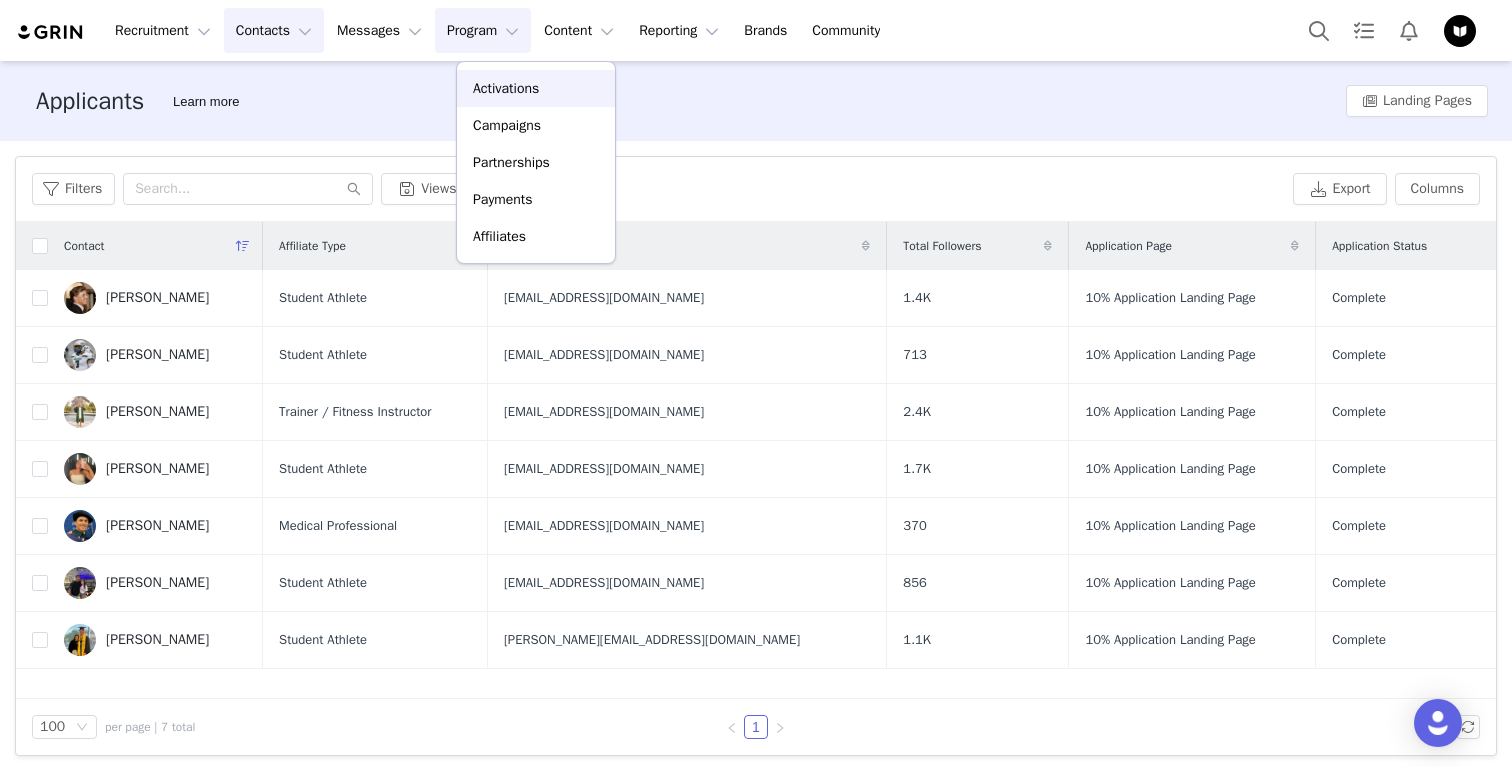click on "Activations" at bounding box center (506, 88) 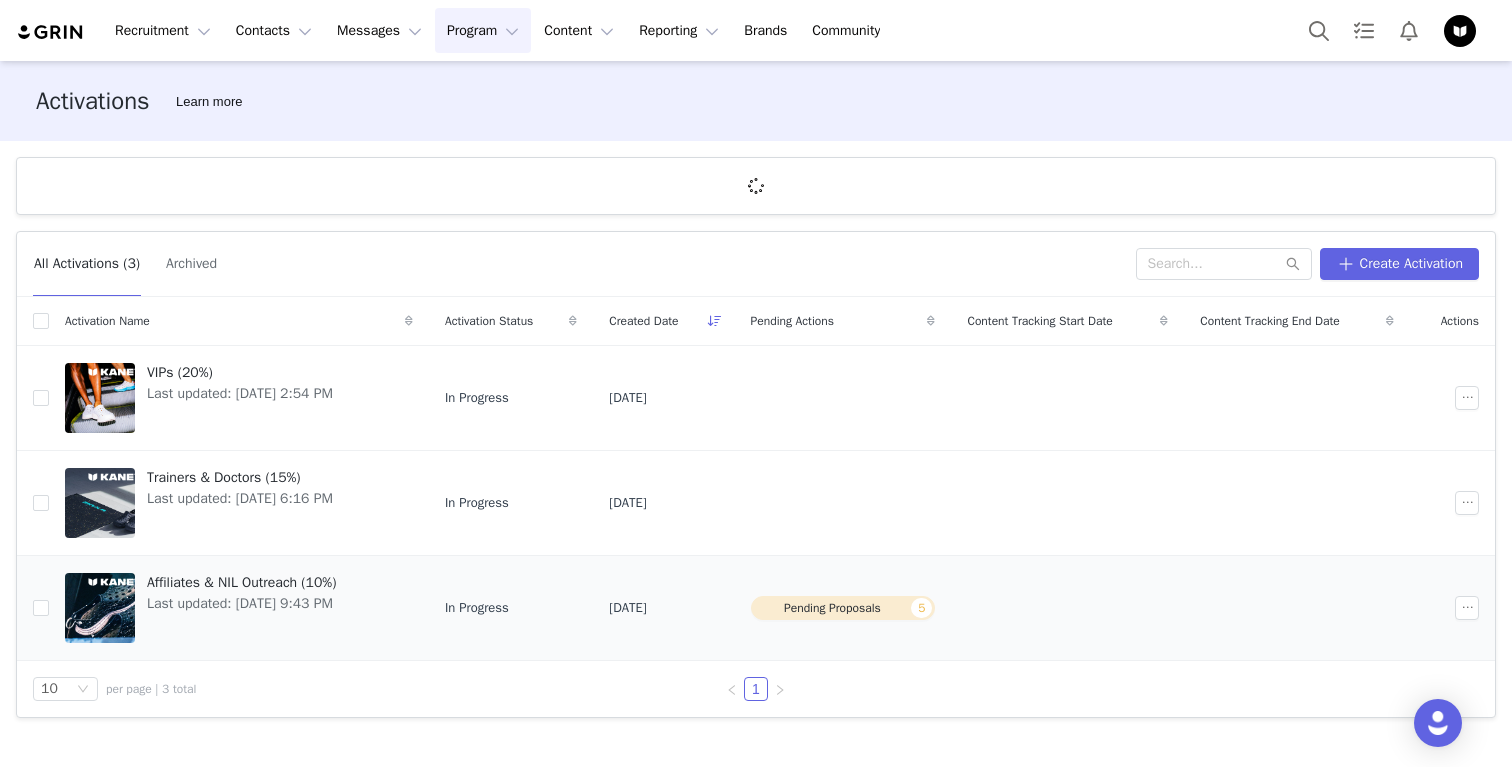 click on "Affiliates & NIL Outreach (10%) Last updated: [DATE] 9:43 PM" at bounding box center (239, 608) 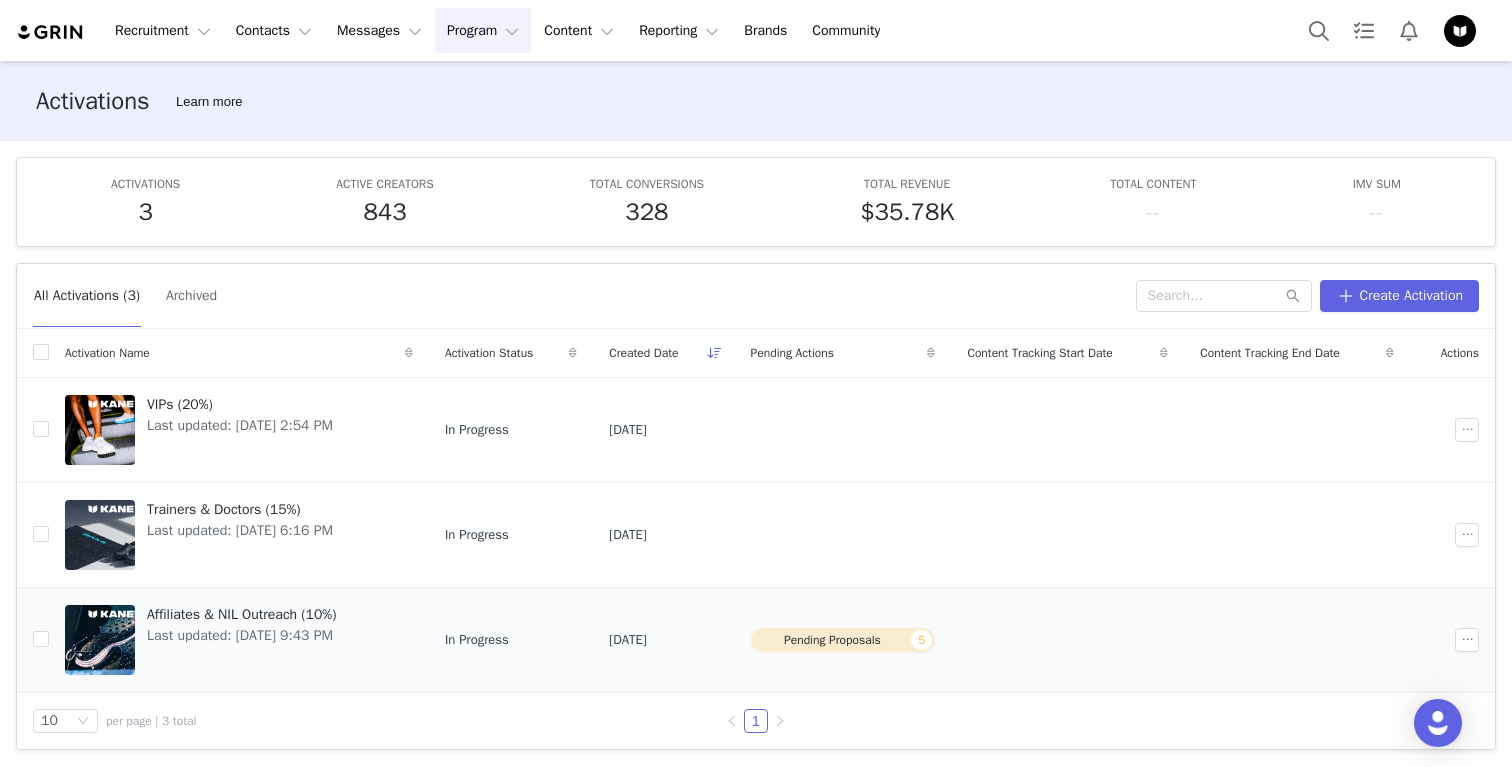 click on "Affiliates & NIL Outreach (10%)" at bounding box center [241, 614] 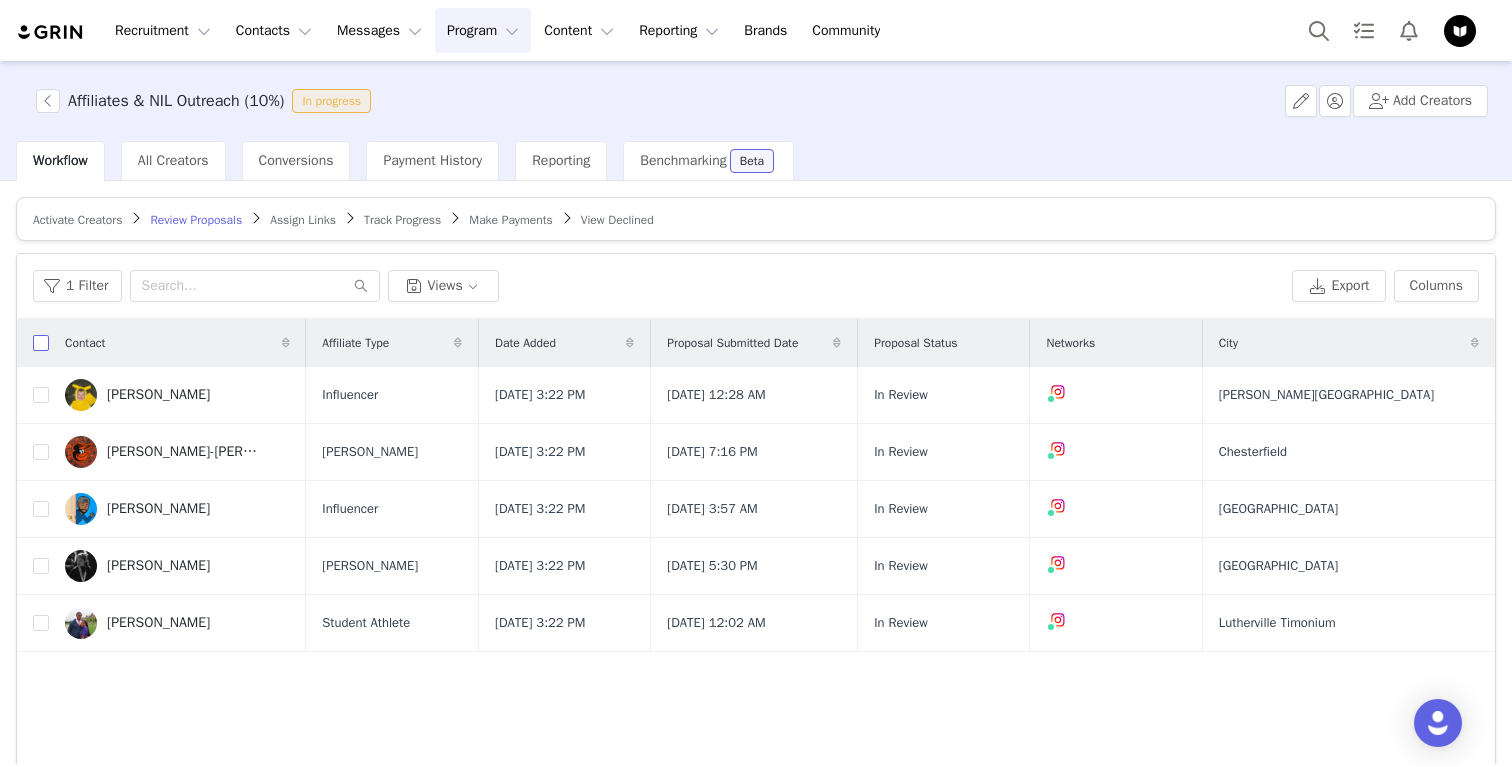 click at bounding box center (41, 343) 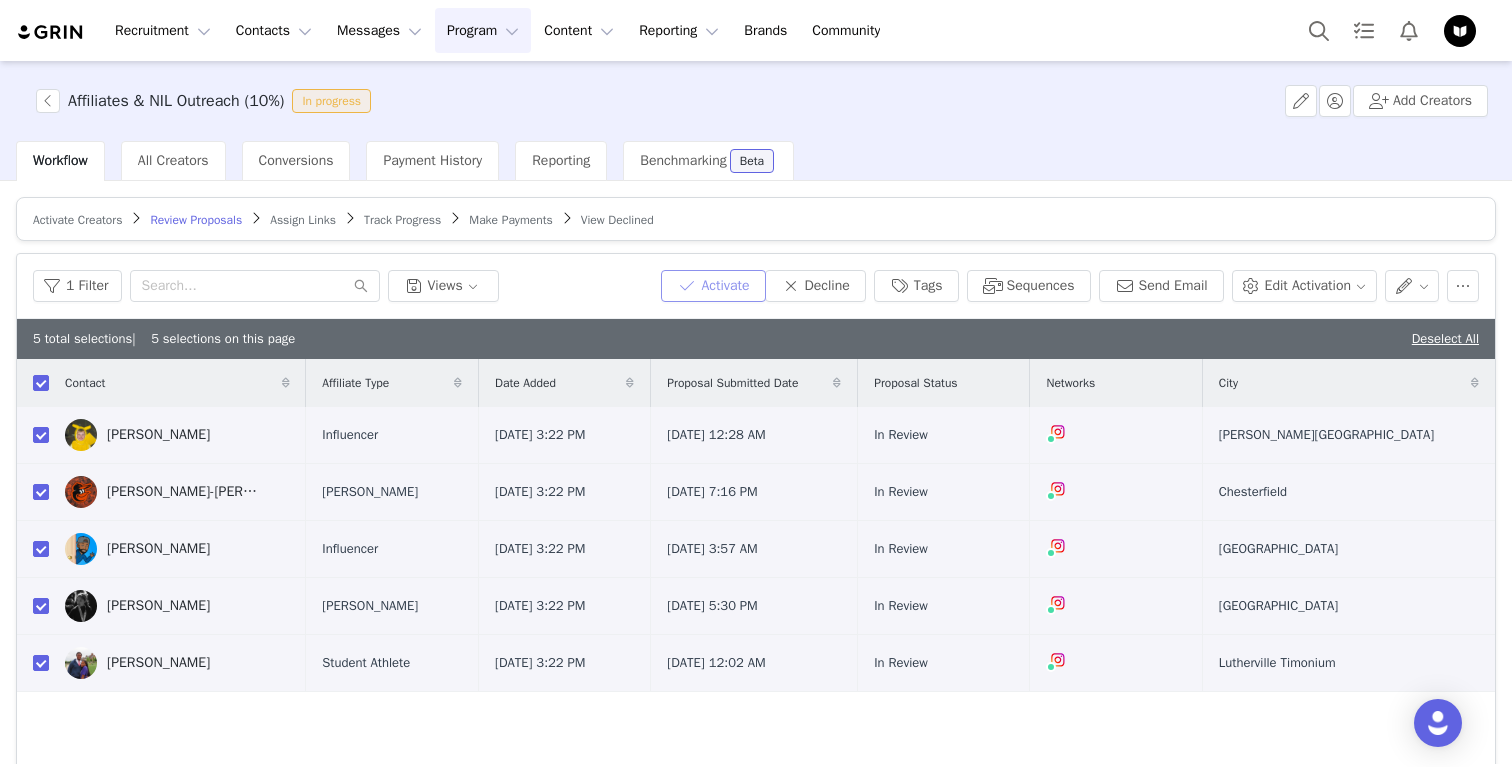 click on "Activate" at bounding box center [713, 286] 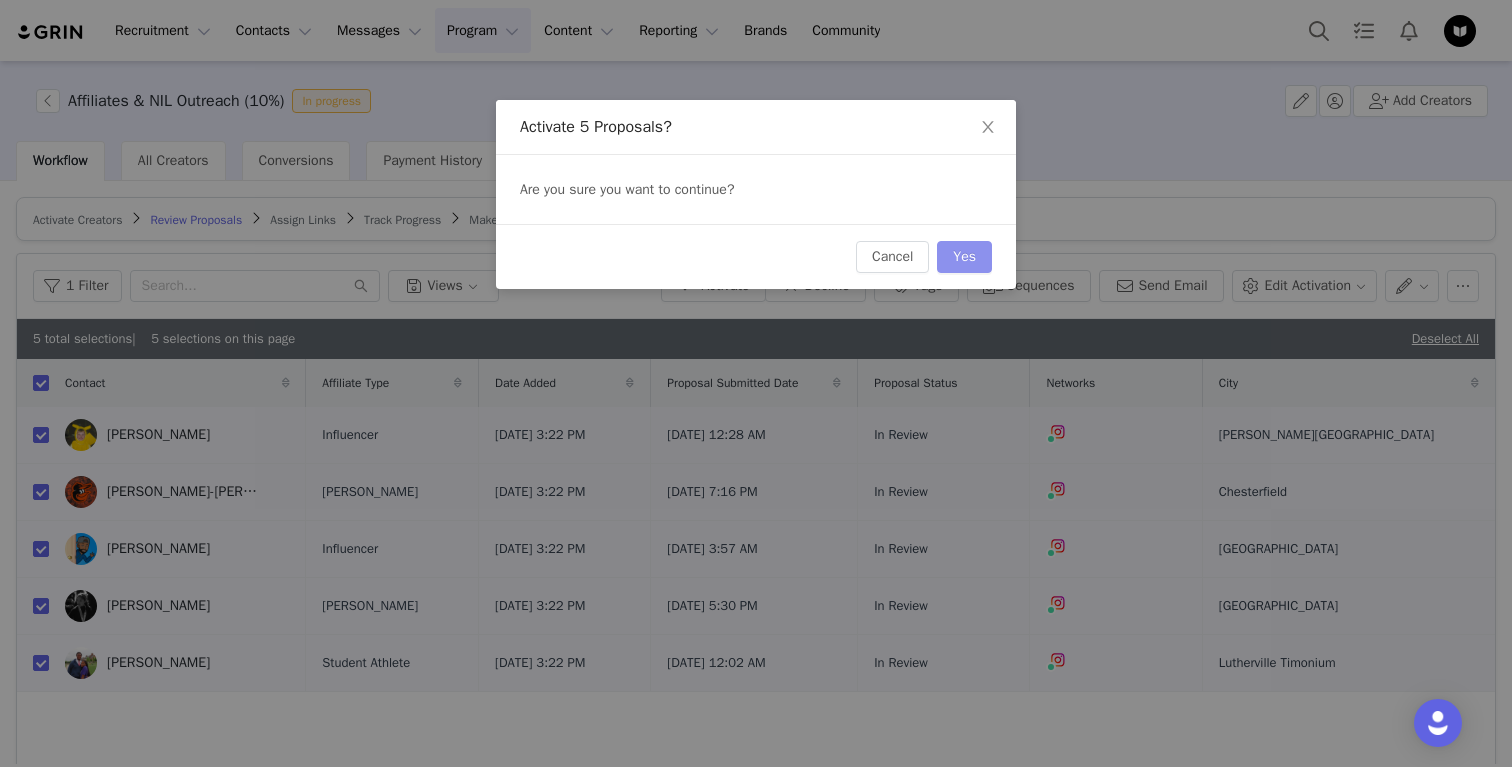 click on "Yes" at bounding box center [964, 257] 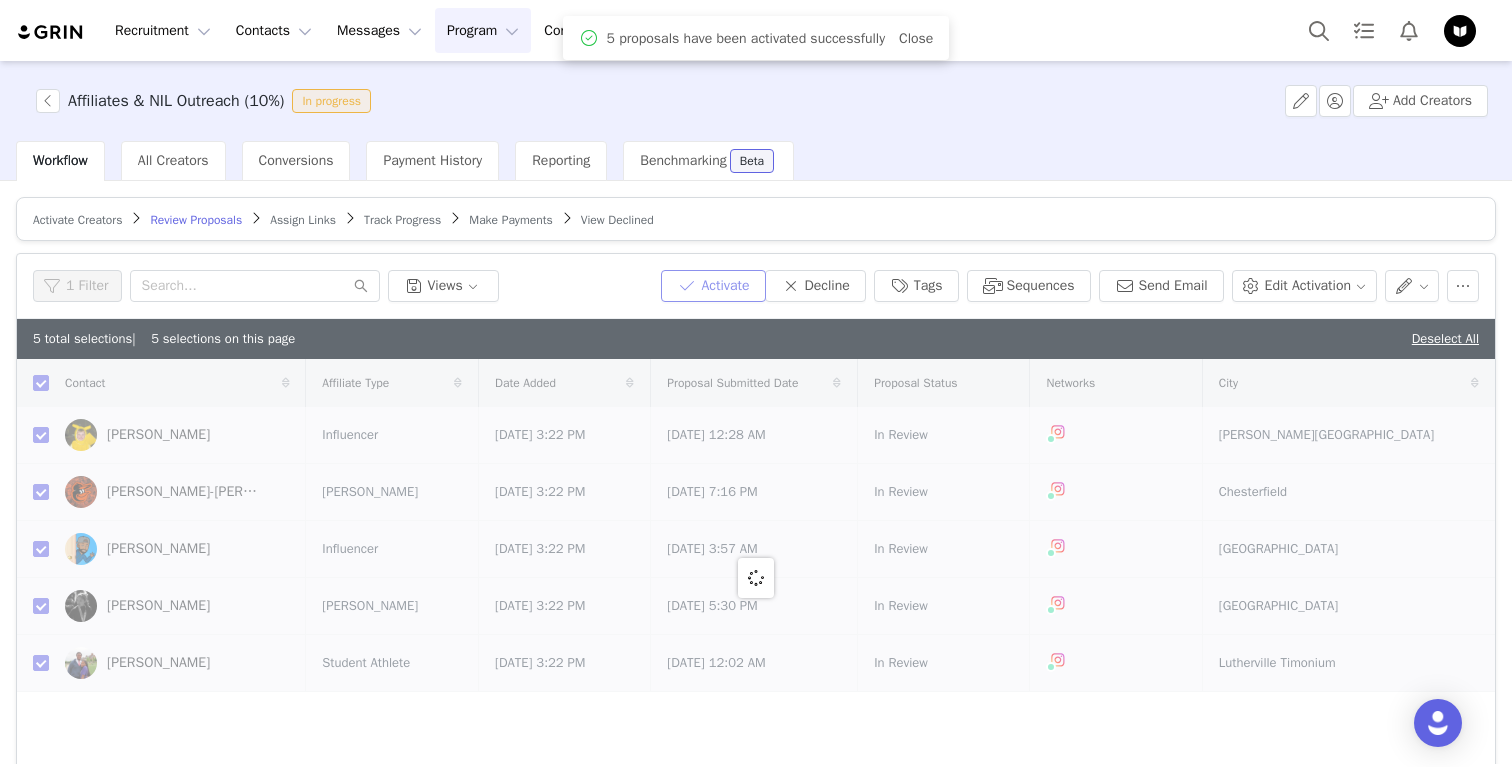 checkbox on "false" 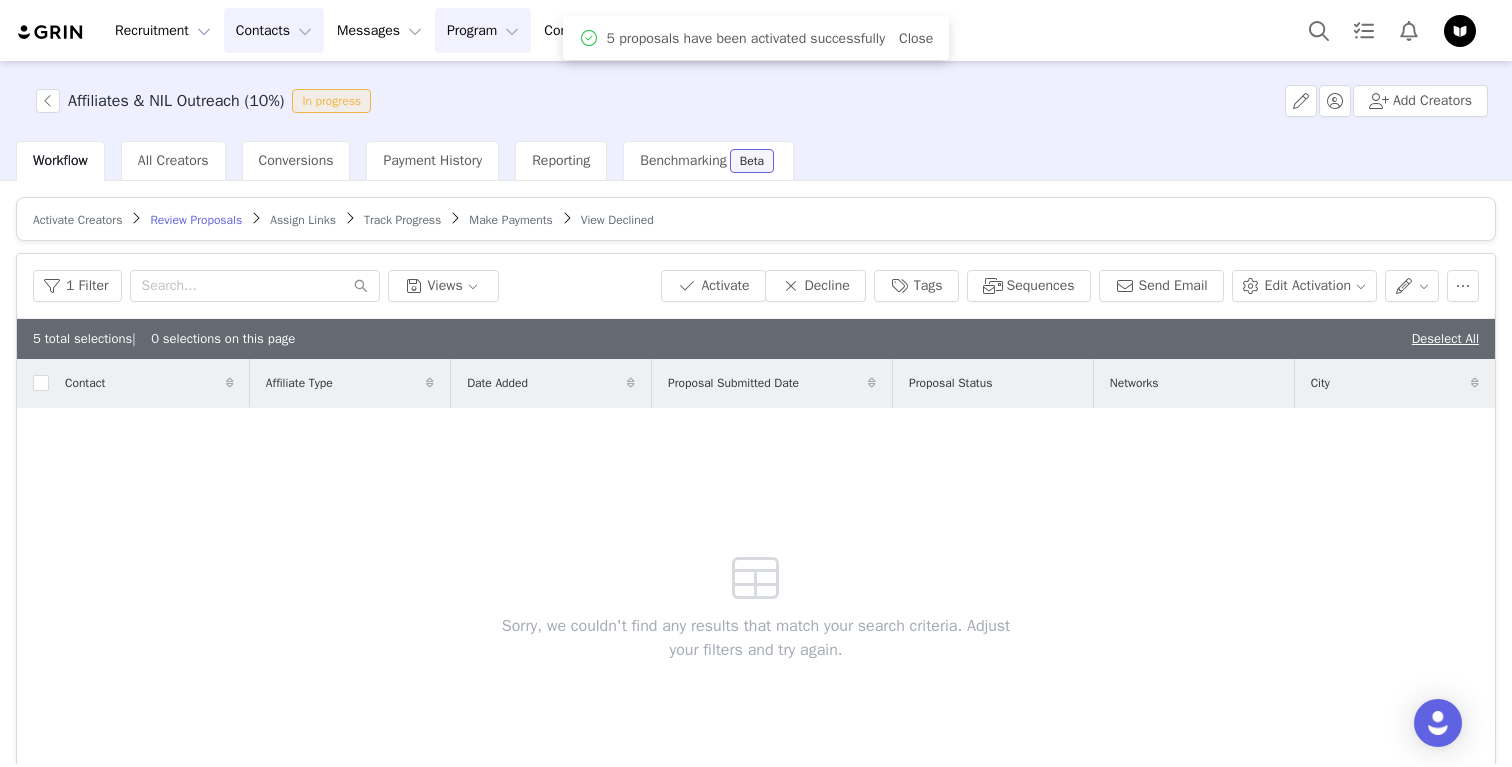 click on "Contacts Contacts" at bounding box center [274, 30] 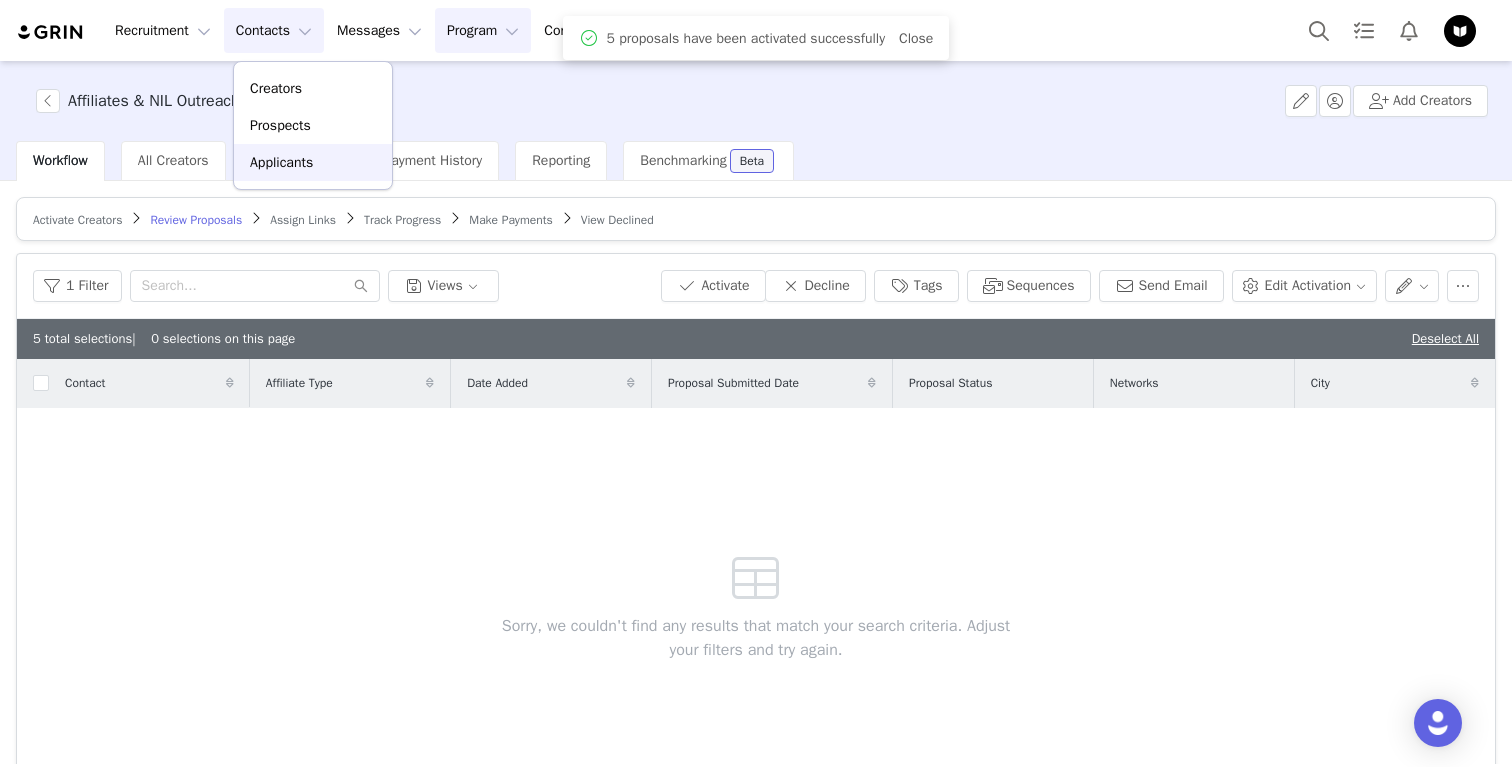 click on "Applicants" at bounding box center (281, 162) 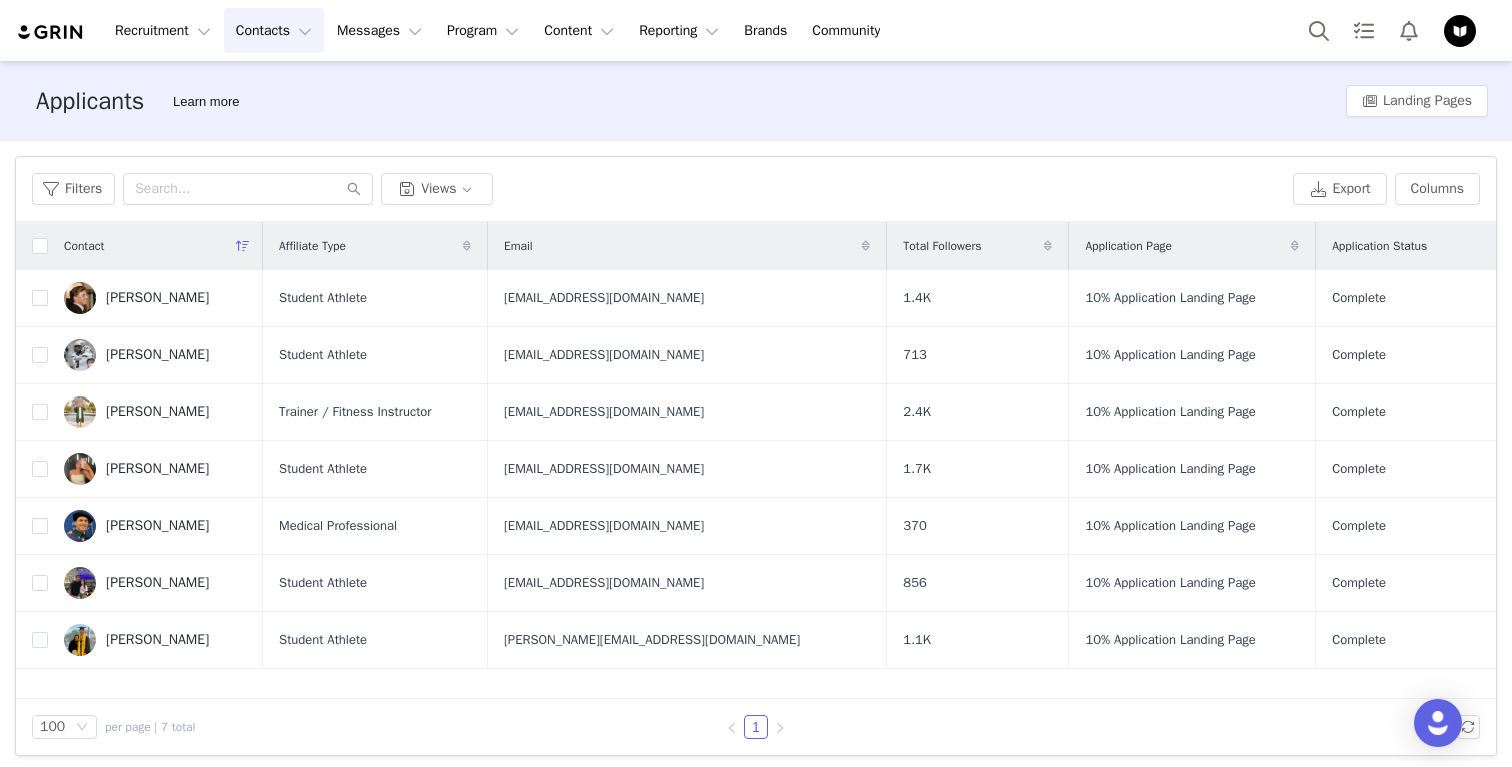 scroll, scrollTop: 7, scrollLeft: 0, axis: vertical 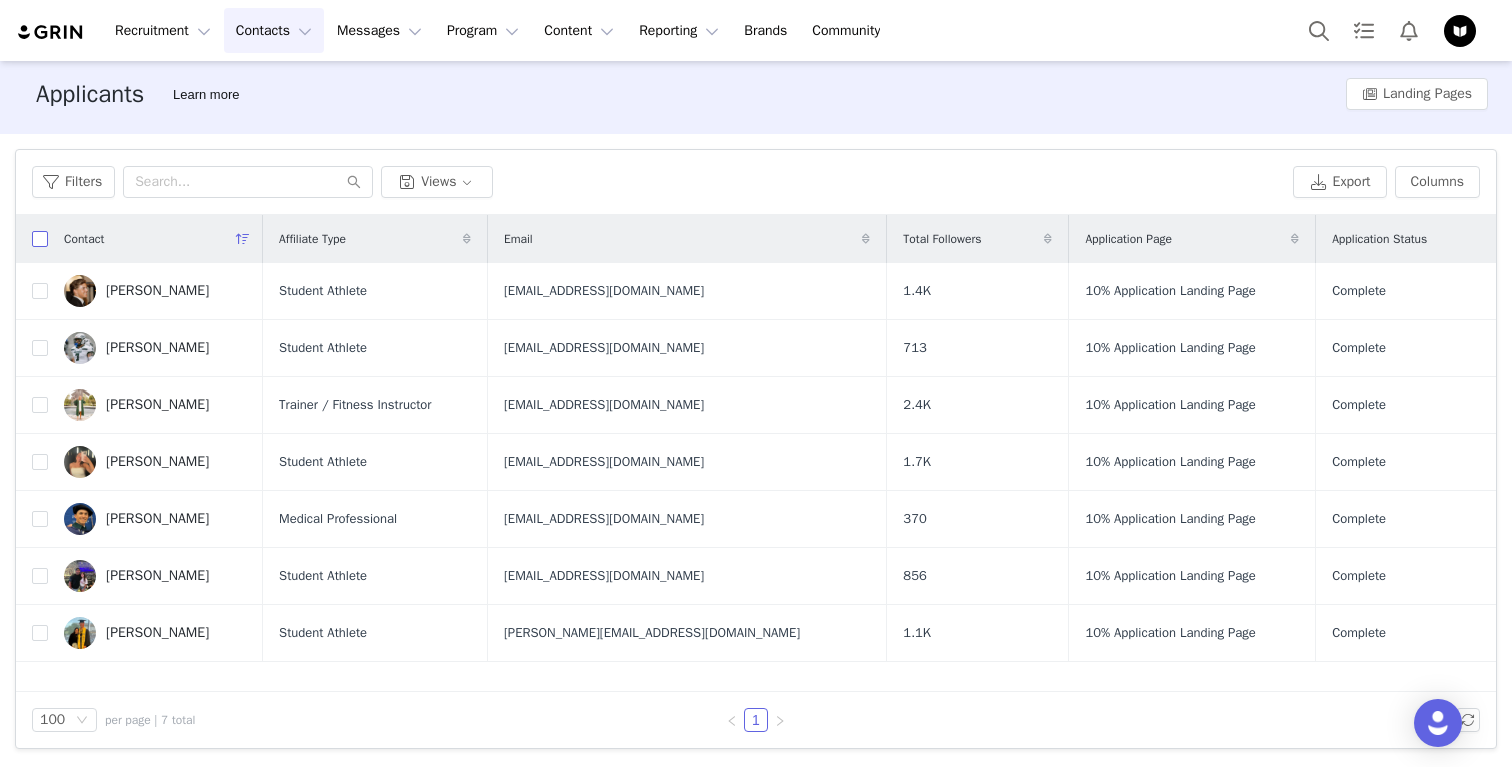 click at bounding box center [40, 239] 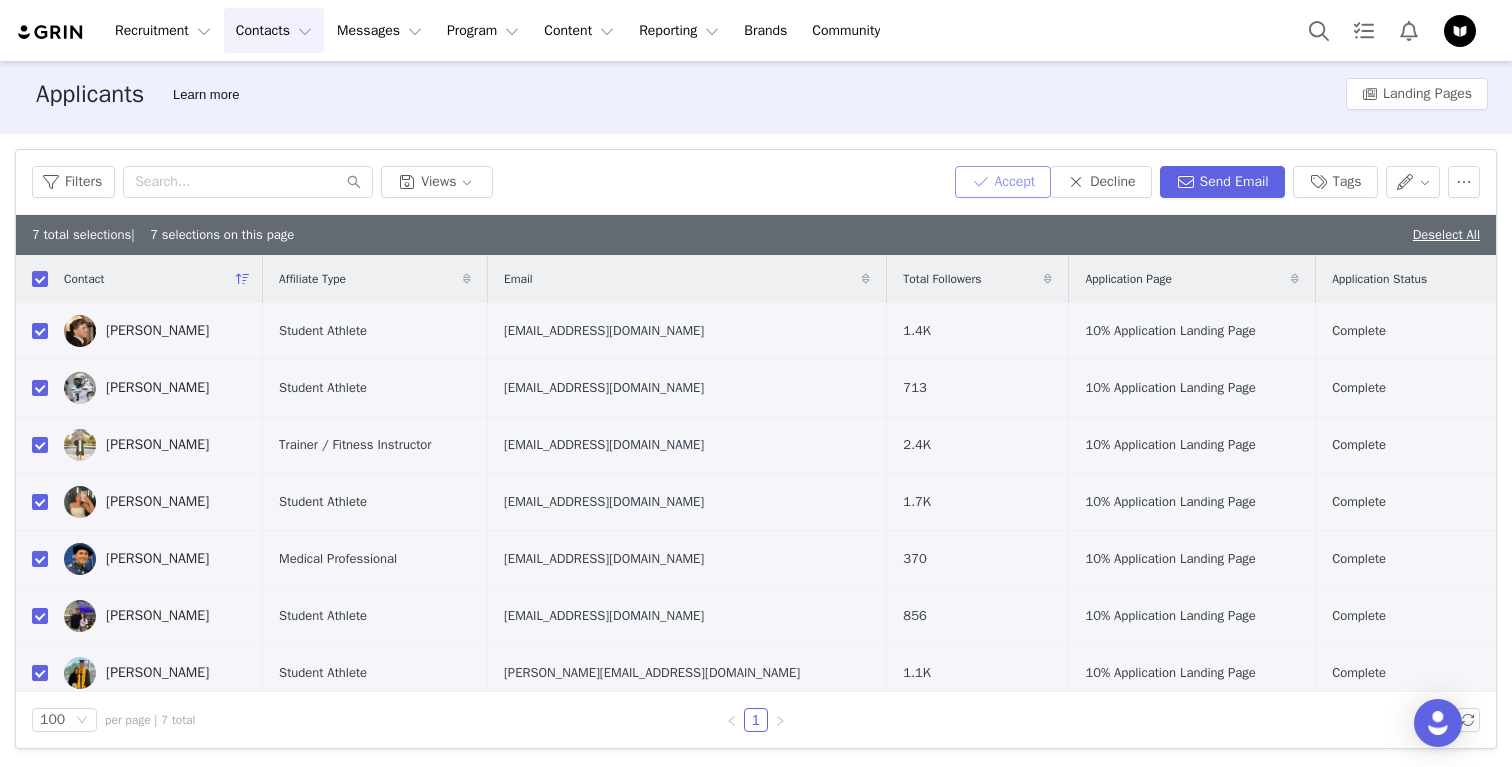 click on "Accept" at bounding box center [1003, 182] 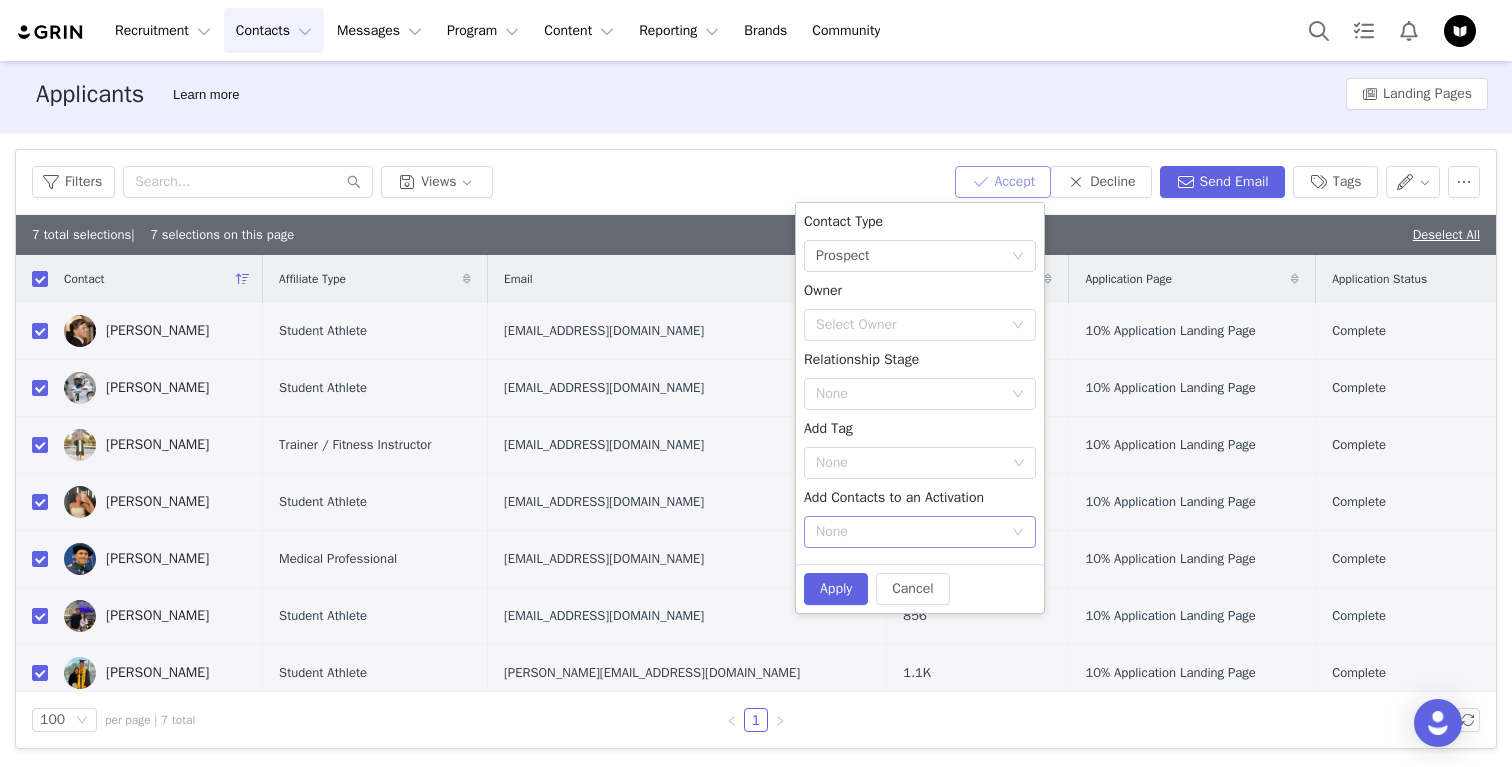click on "None" at bounding box center (909, 532) 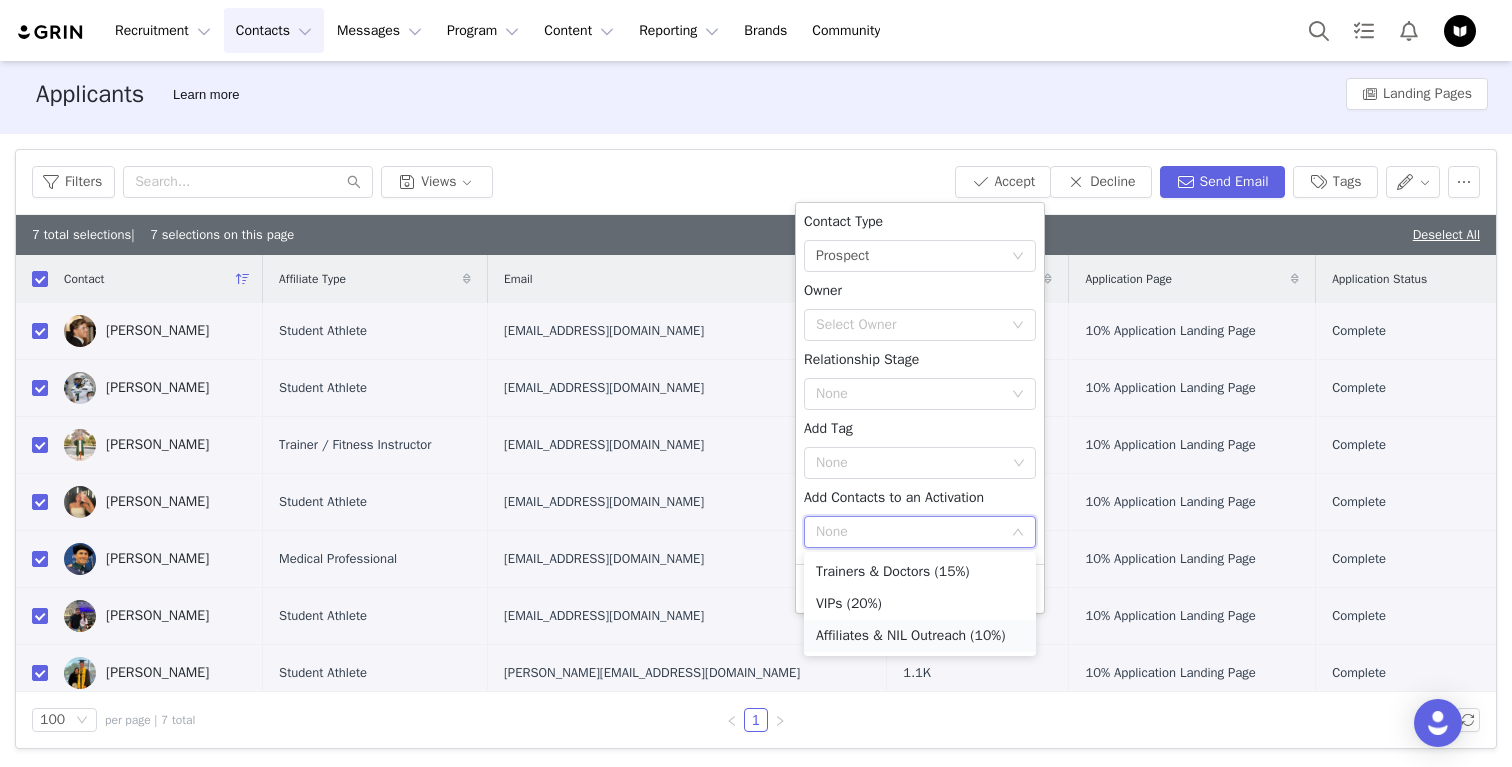 click on "Affiliates & NIL Outreach (10%)" at bounding box center (920, 636) 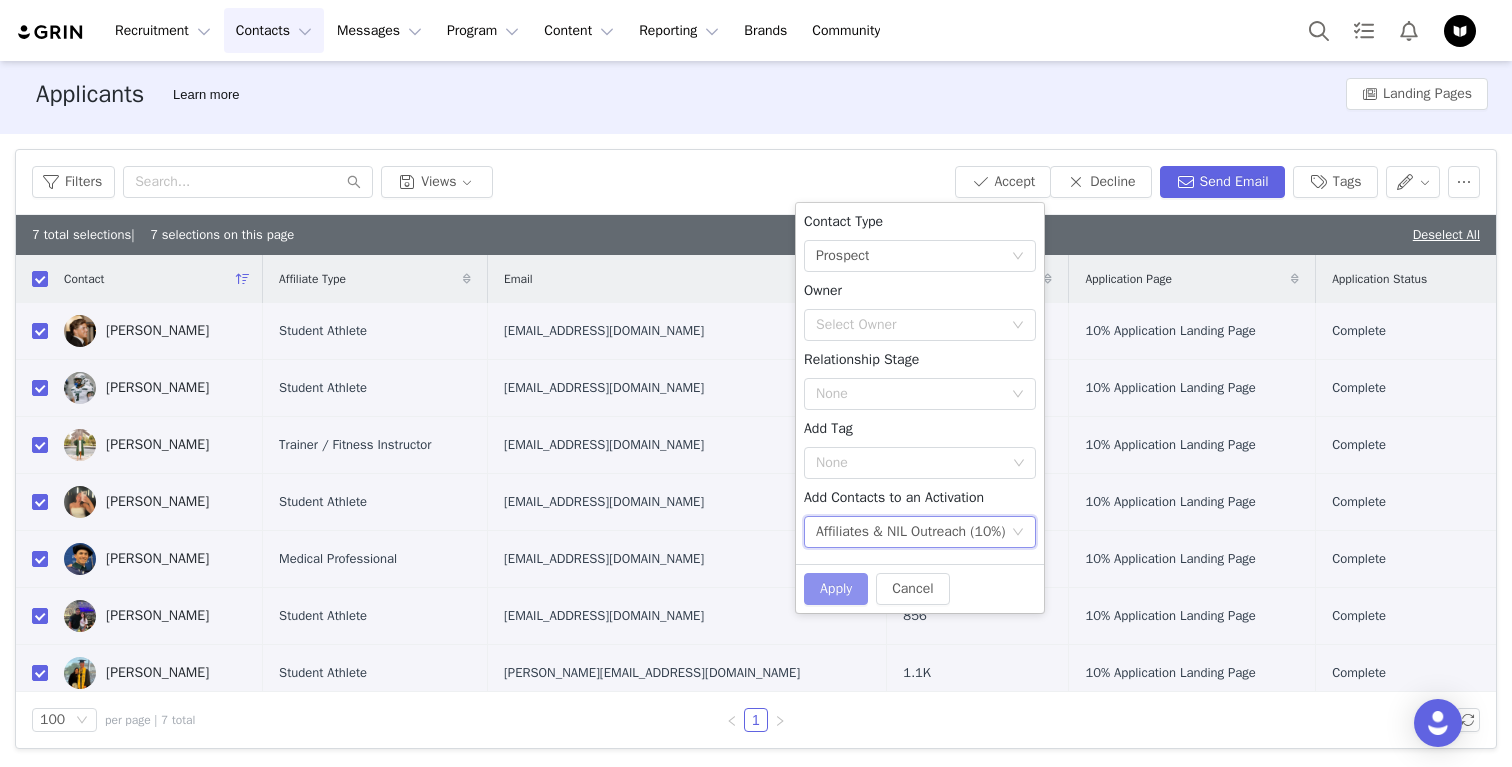 click on "Apply" at bounding box center [836, 589] 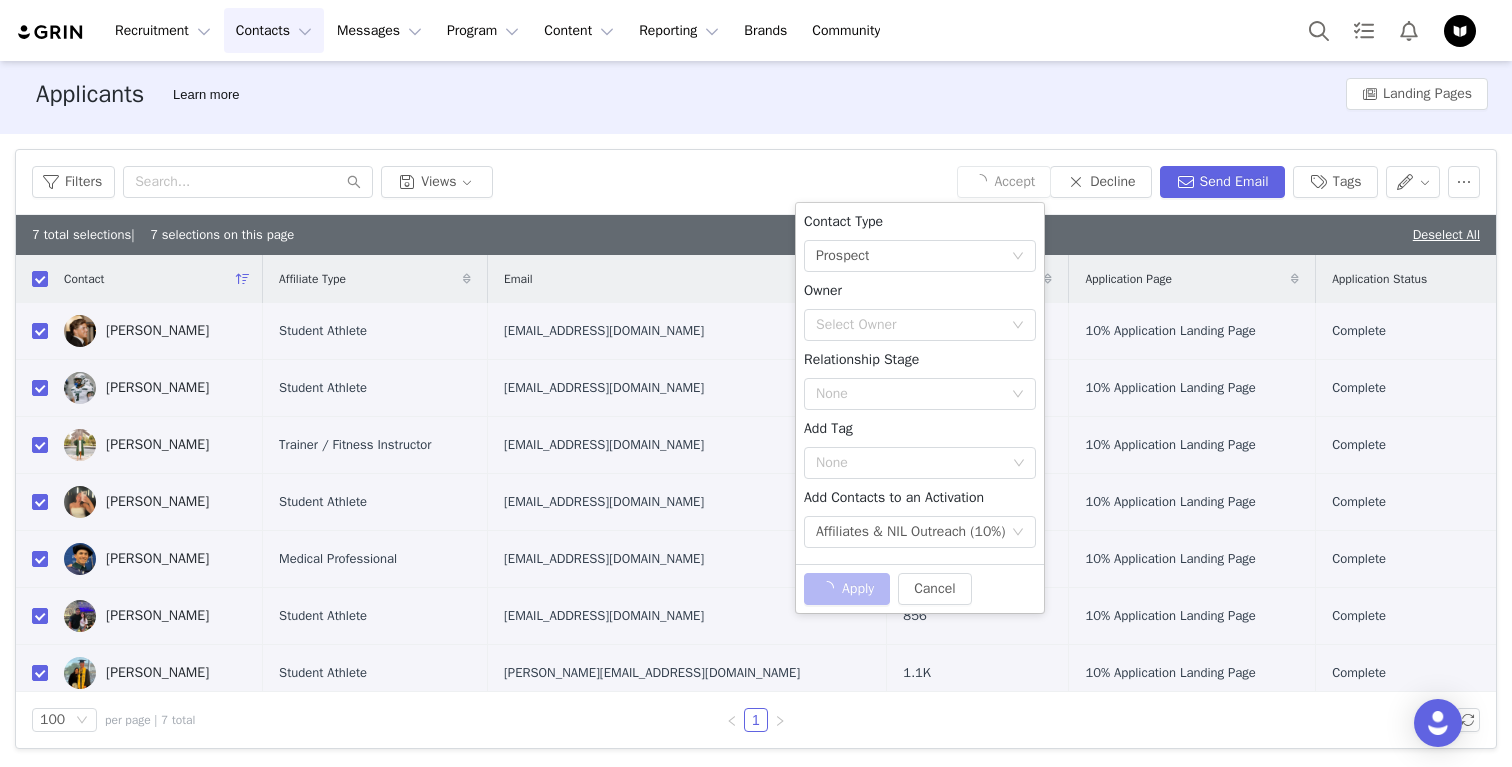 checkbox on "false" 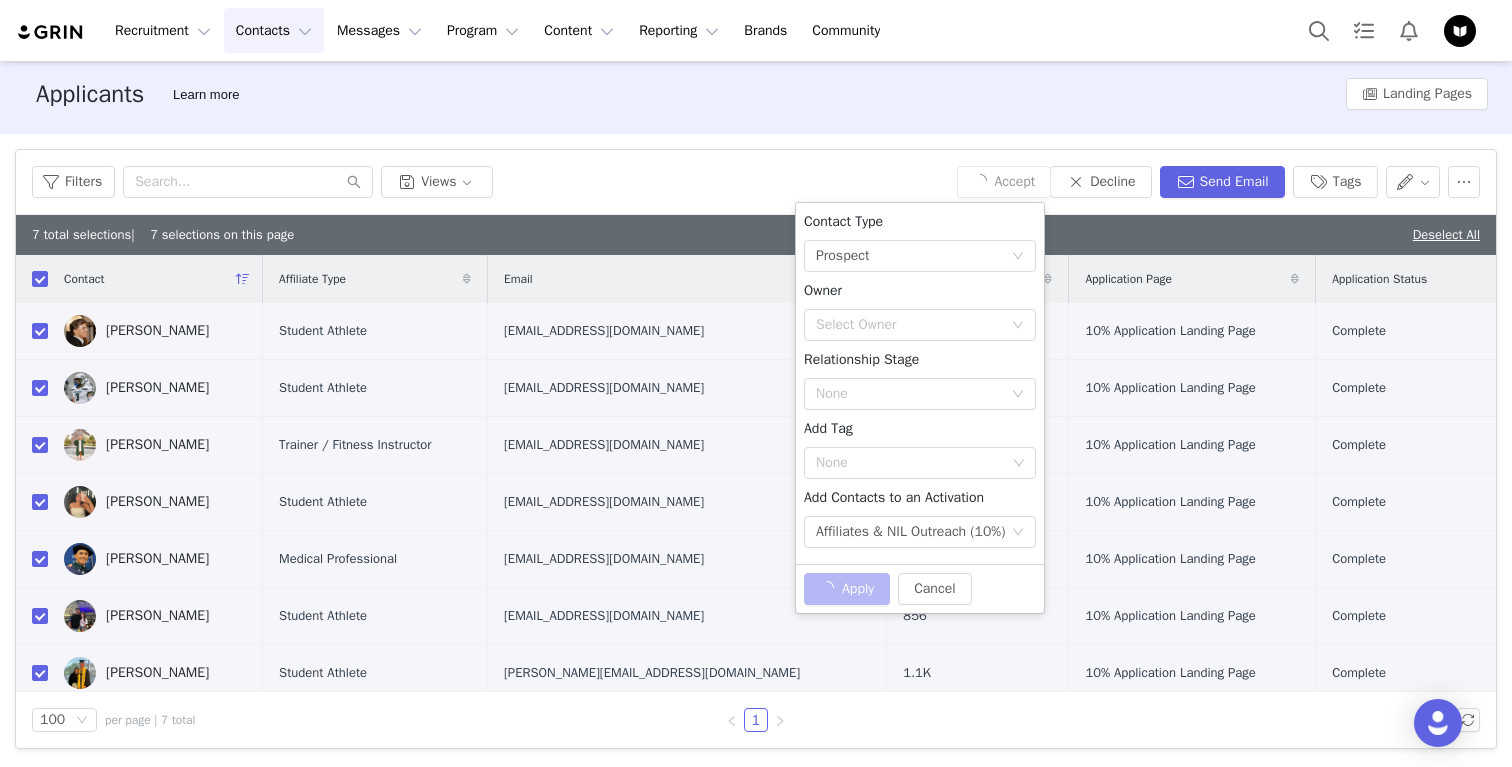 checkbox on "false" 